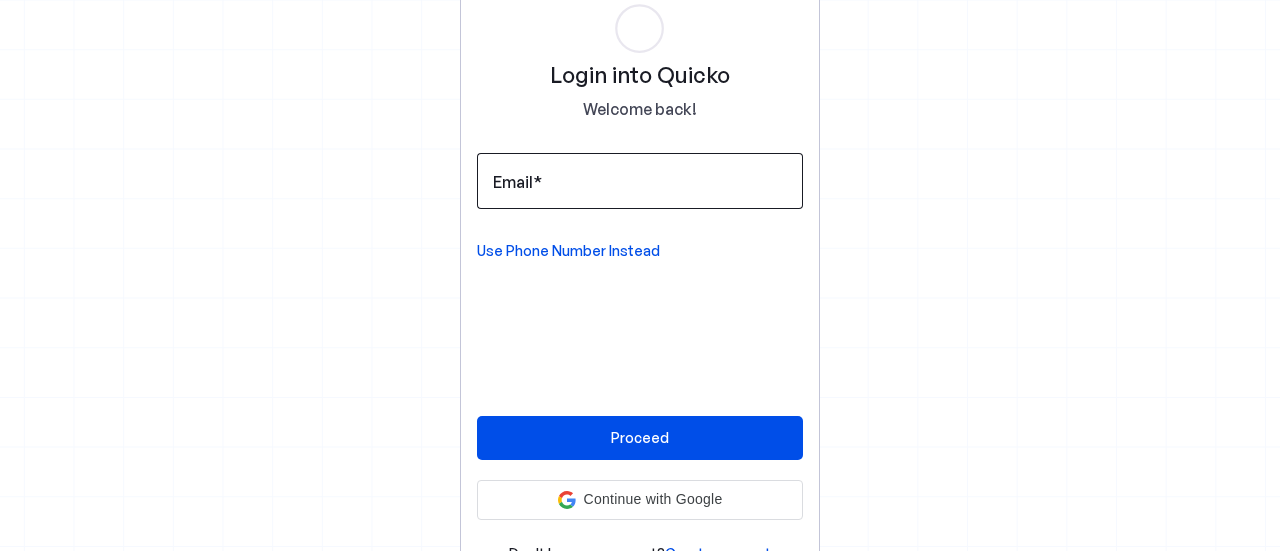 scroll, scrollTop: 0, scrollLeft: 0, axis: both 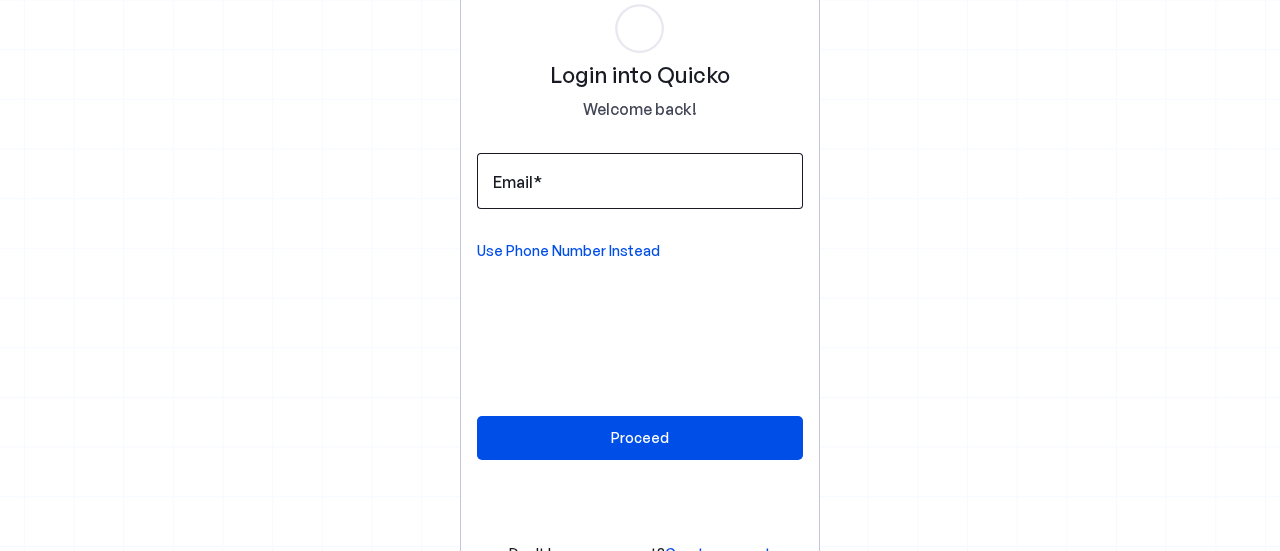 click on "Email" at bounding box center (640, 181) 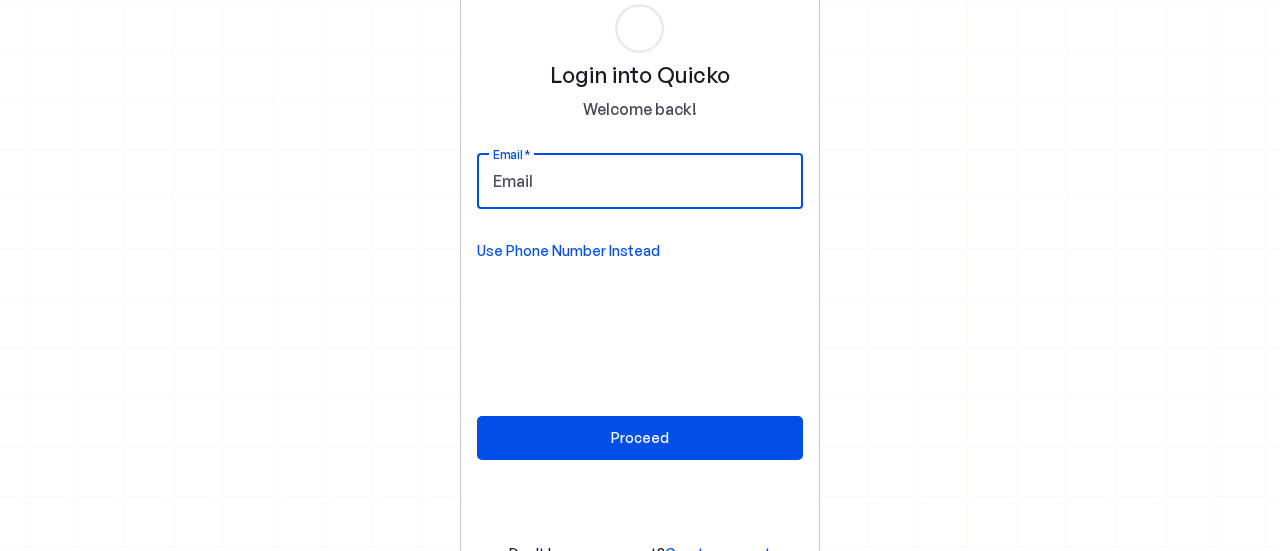 type on "[USERNAME]@[DOMAIN].com" 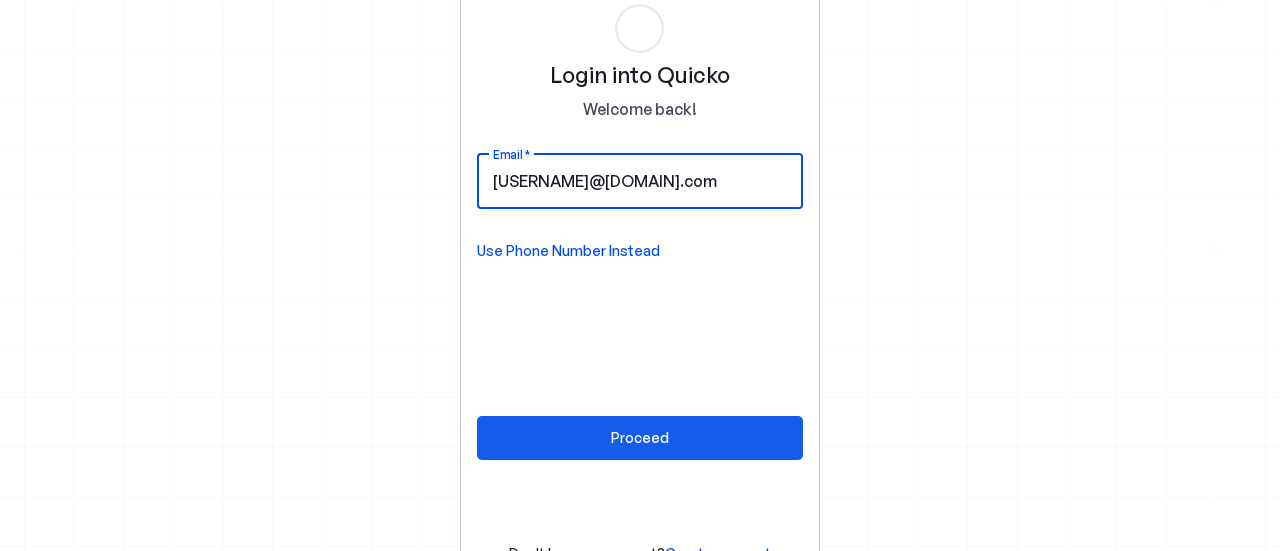click on "Proceed" at bounding box center [640, 437] 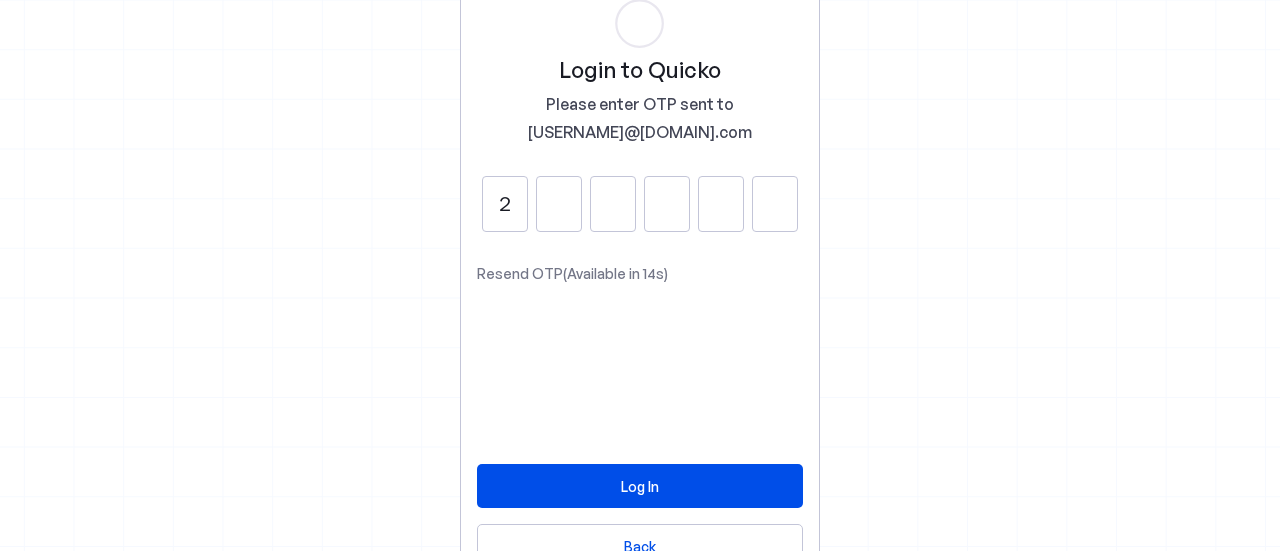 type on "2" 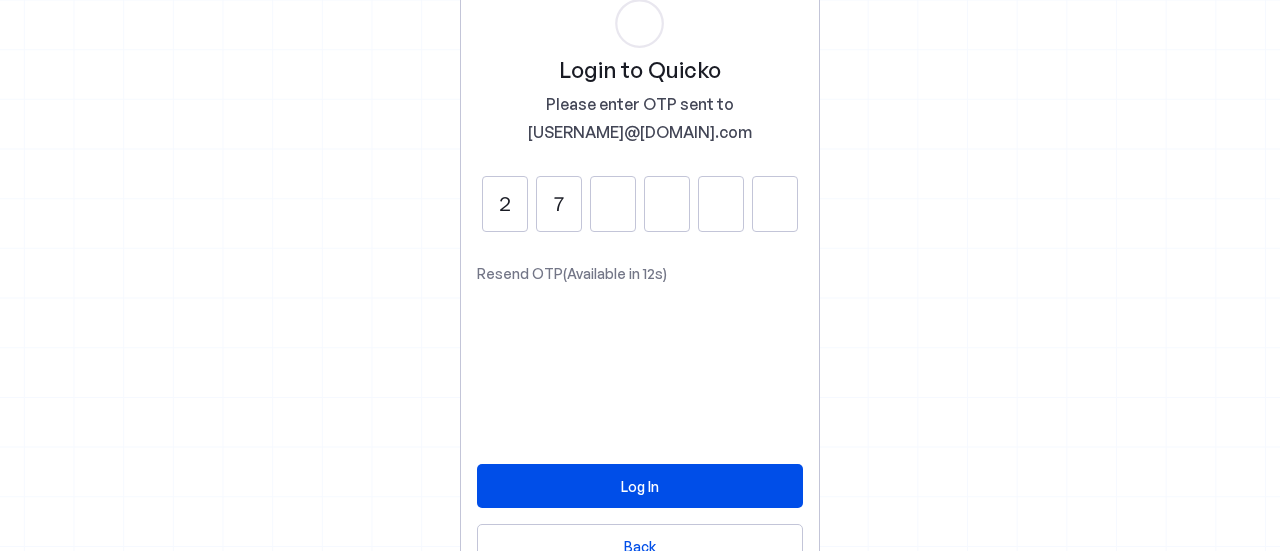 type on "7" 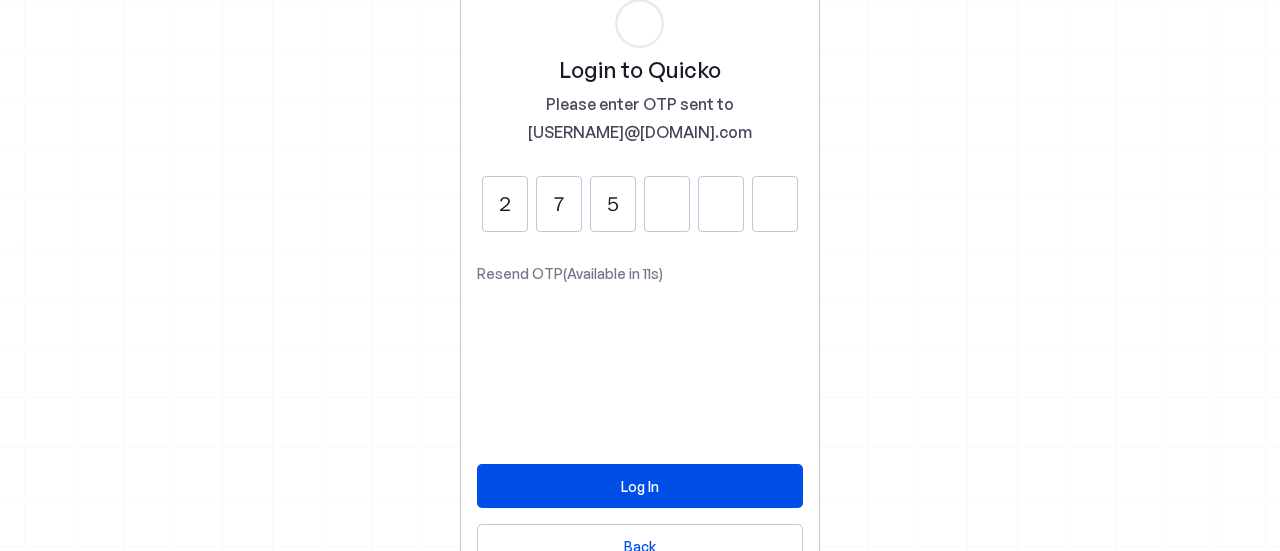 type on "5" 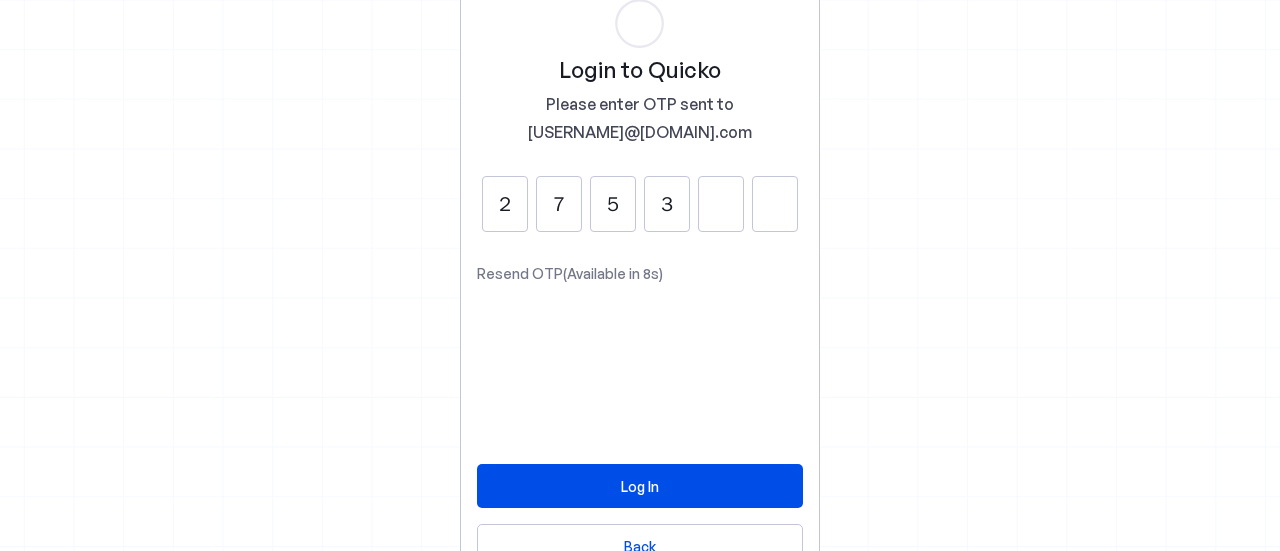 type on "3" 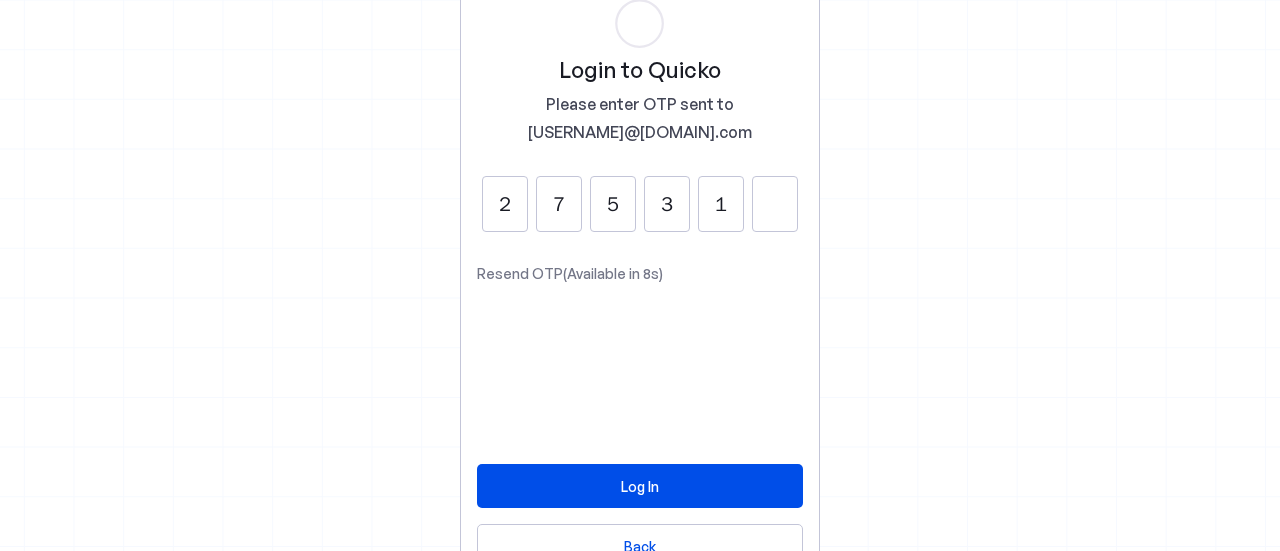 type on "1" 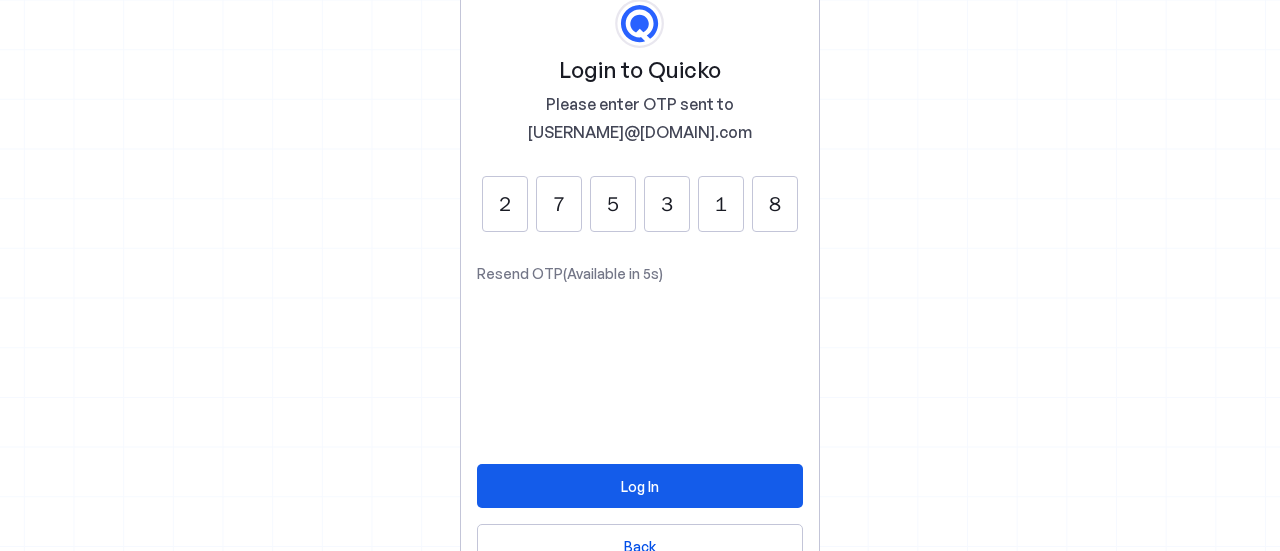 type on "8" 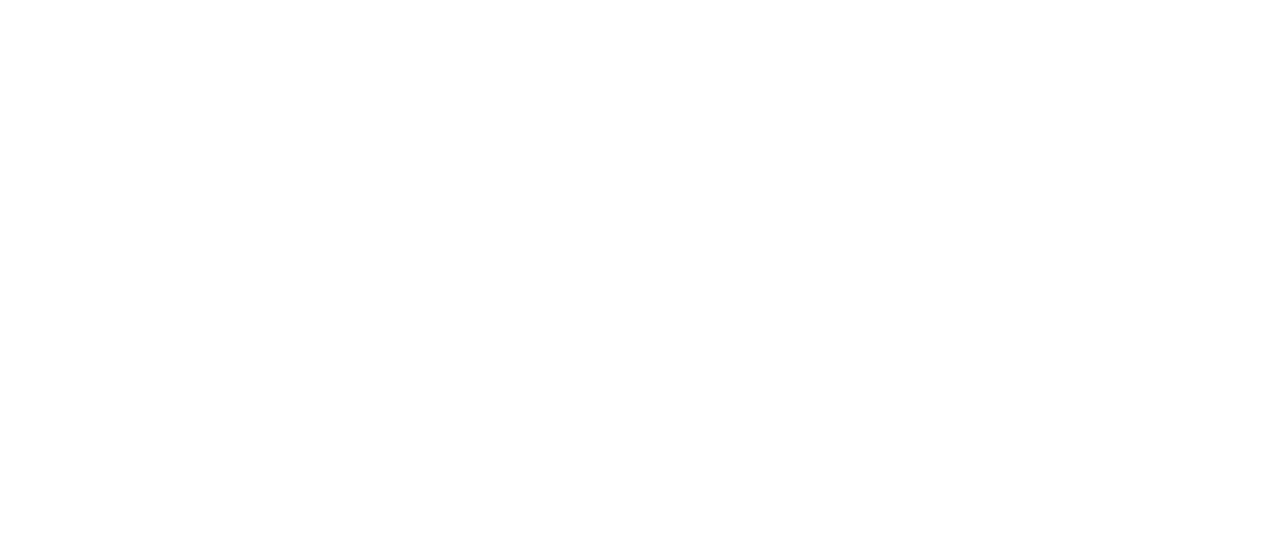 scroll, scrollTop: 0, scrollLeft: 0, axis: both 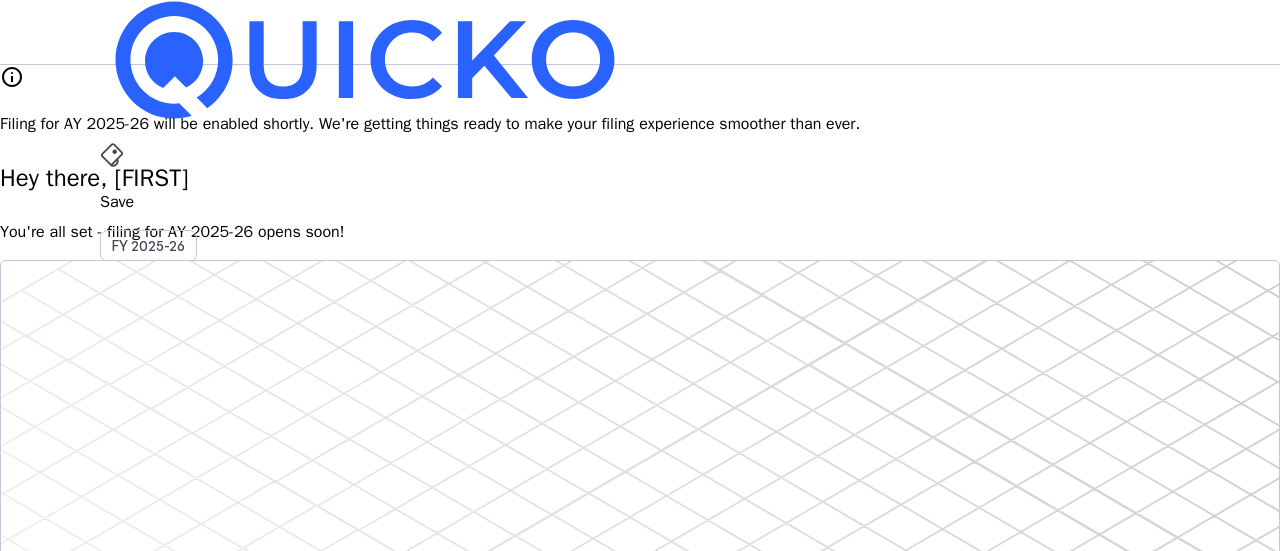 click on "Hey there, [FIRST]" at bounding box center [640, 178] 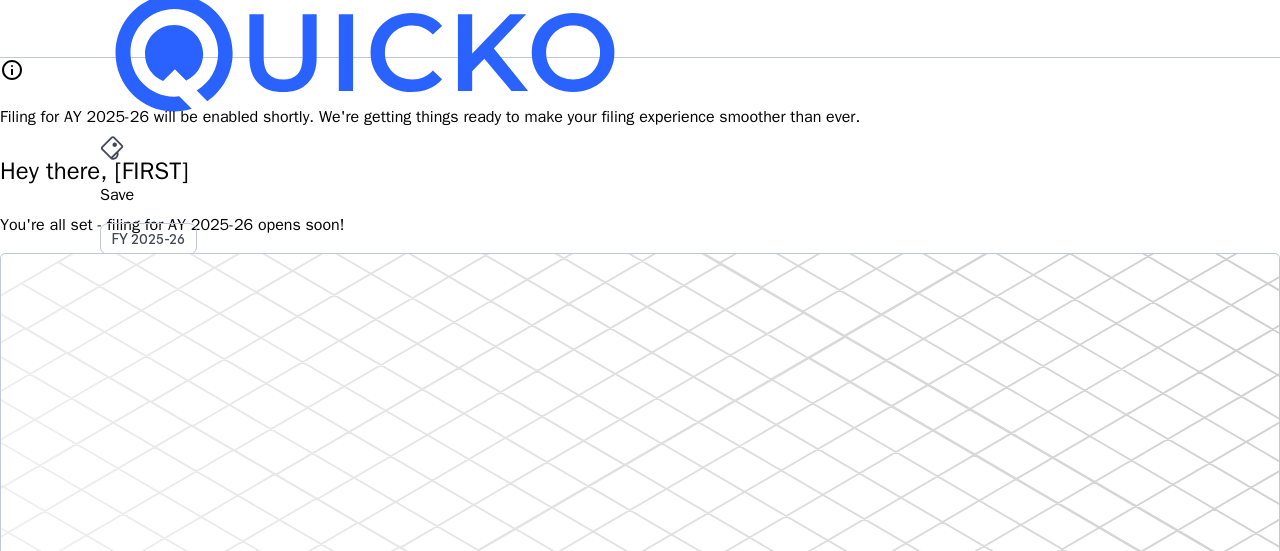 scroll, scrollTop: 0, scrollLeft: 0, axis: both 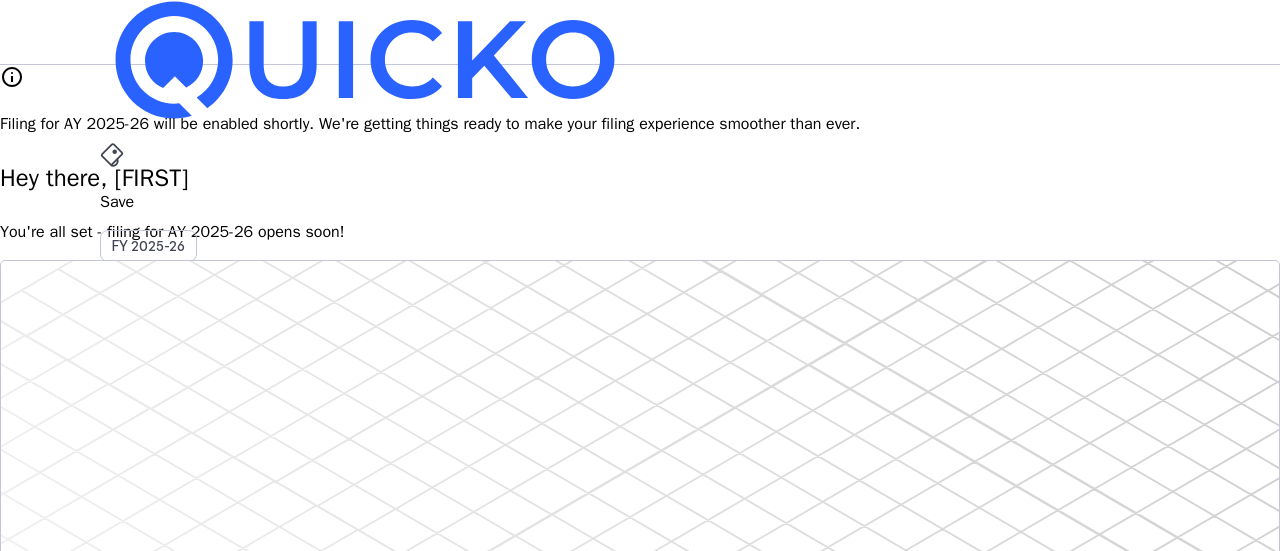 click on "File" at bounding box center [640, 408] 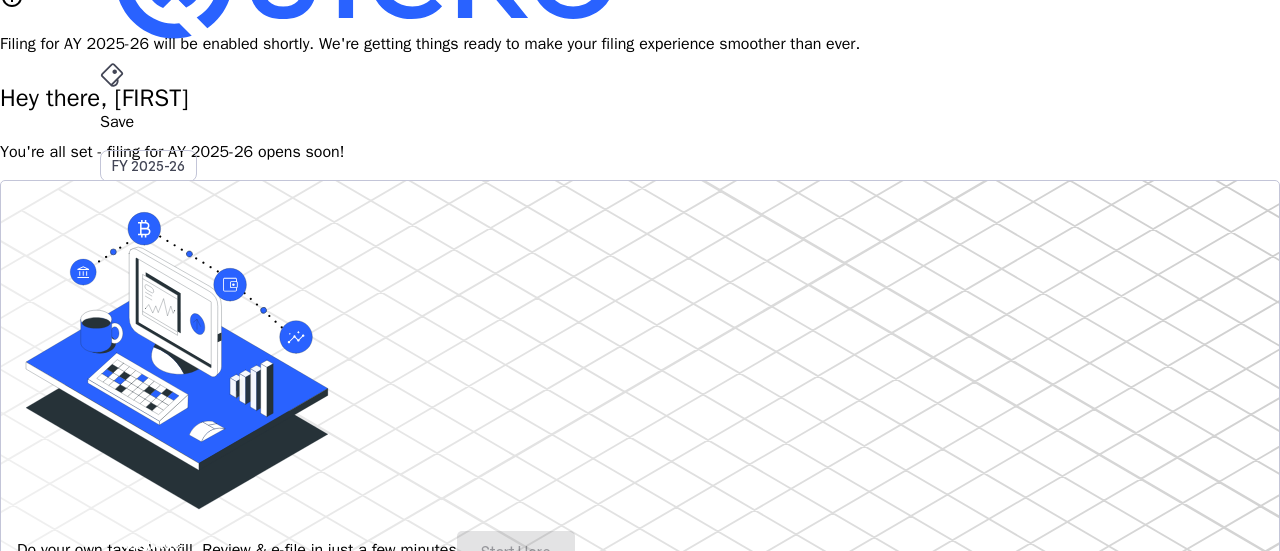 scroll, scrollTop: 120, scrollLeft: 0, axis: vertical 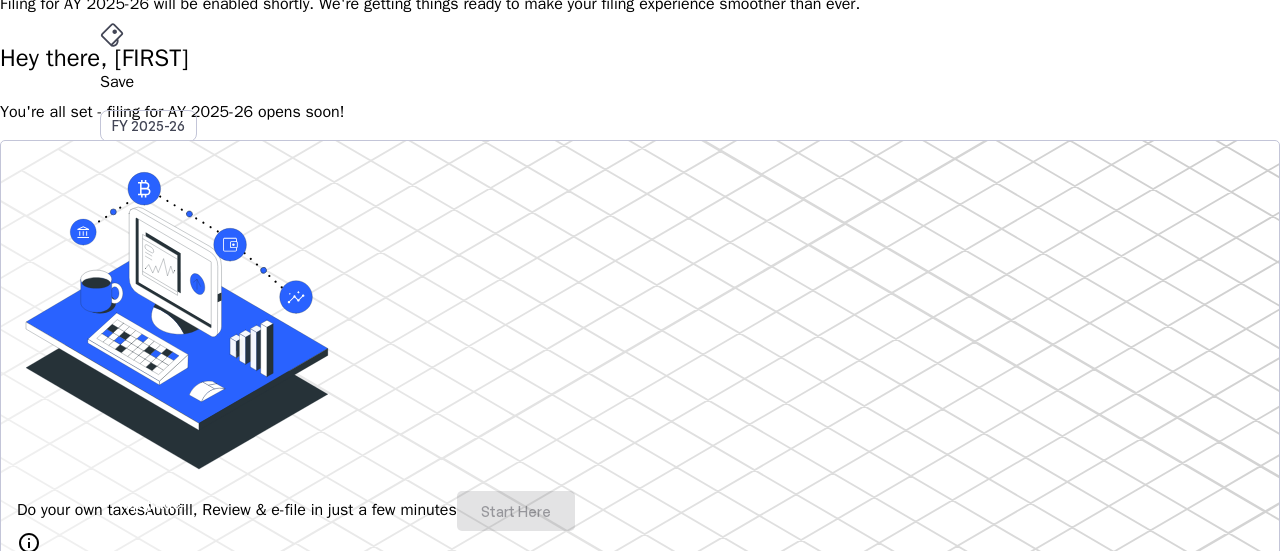 click on "Do your own taxes   Autofill, Review & e-file in just a few minutes   Start Here  info Filing for AY 2025-26 will be available soon." at bounding box center (640, 387) 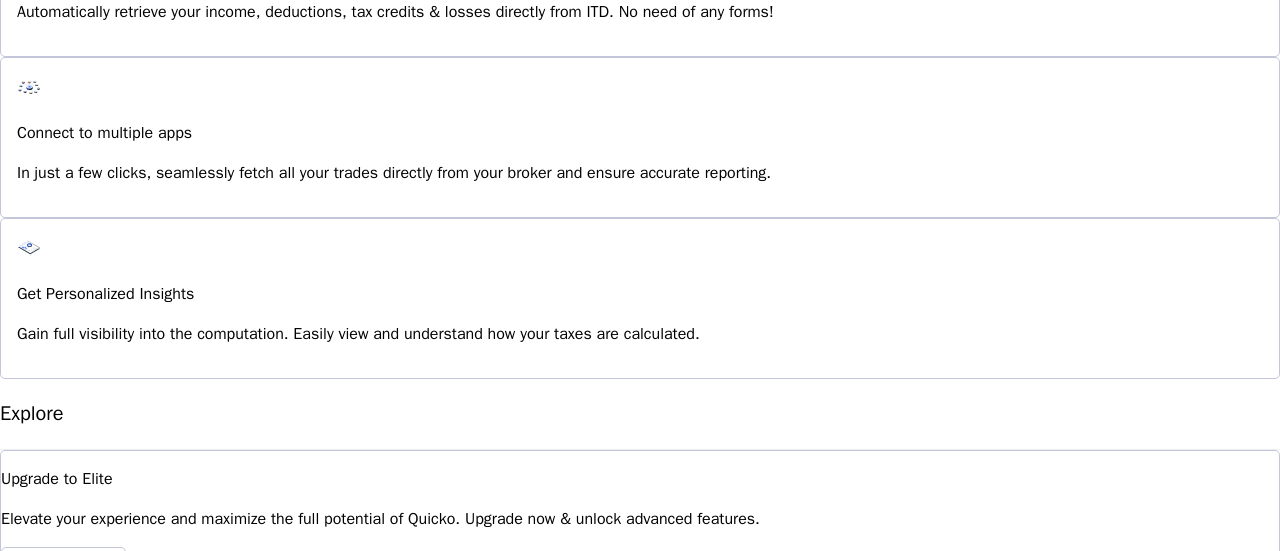 scroll, scrollTop: 1593, scrollLeft: 0, axis: vertical 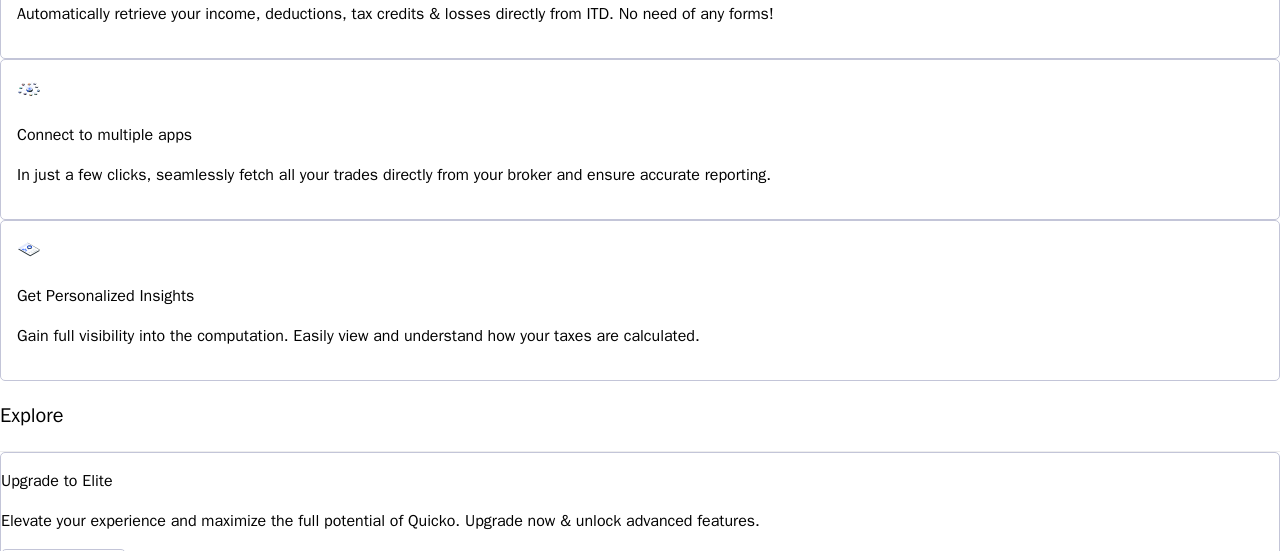 click at bounding box center [51, 900] 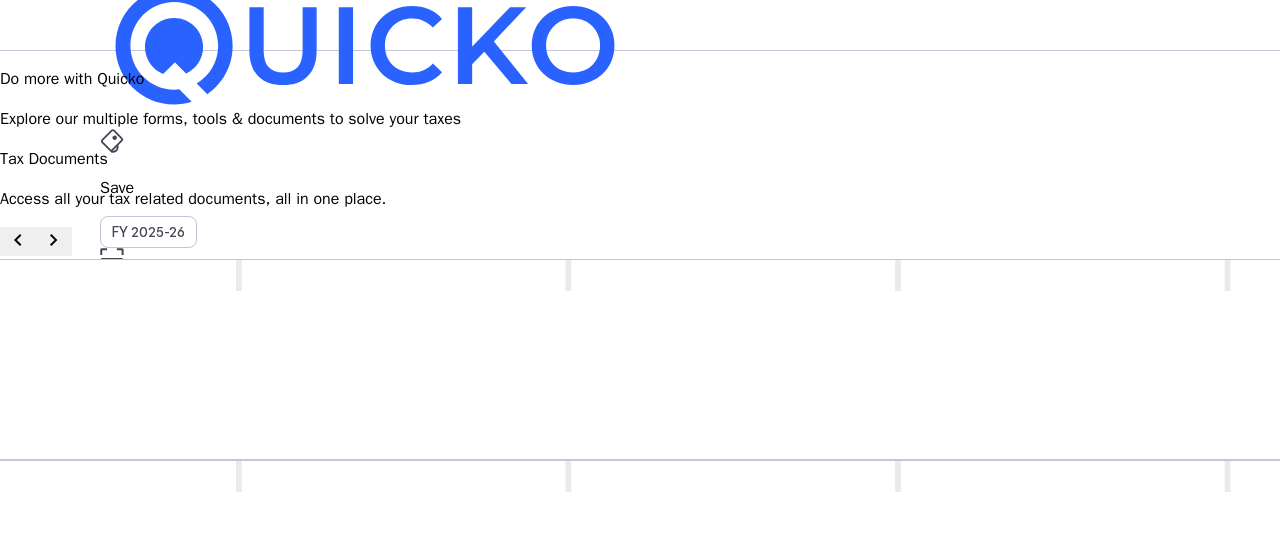 scroll, scrollTop: 0, scrollLeft: 0, axis: both 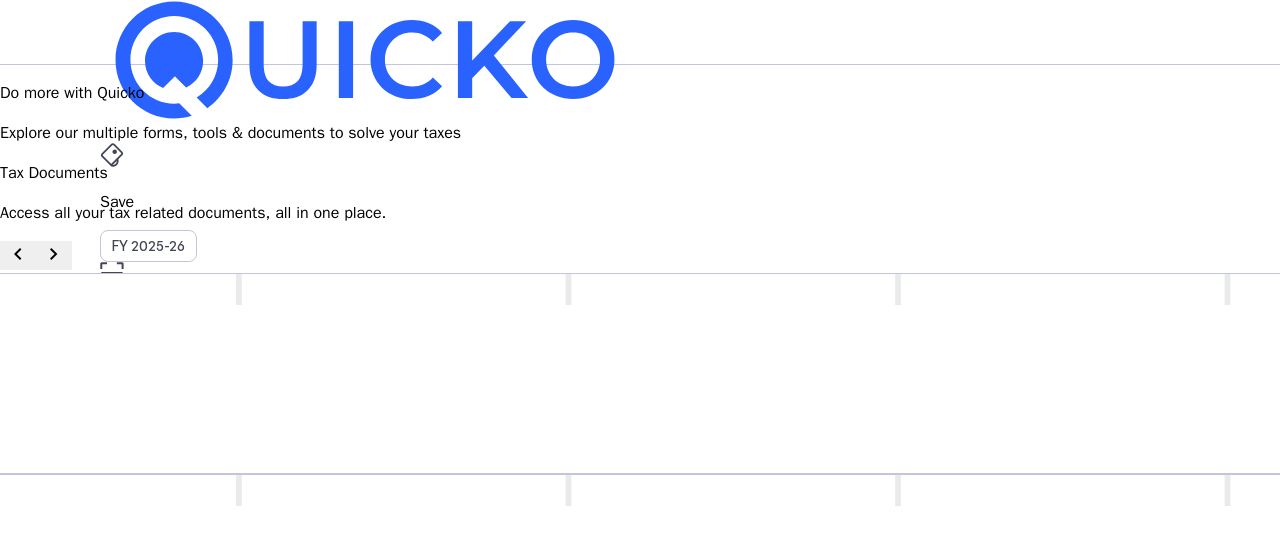 click on "chevron_right" at bounding box center [54, 255] 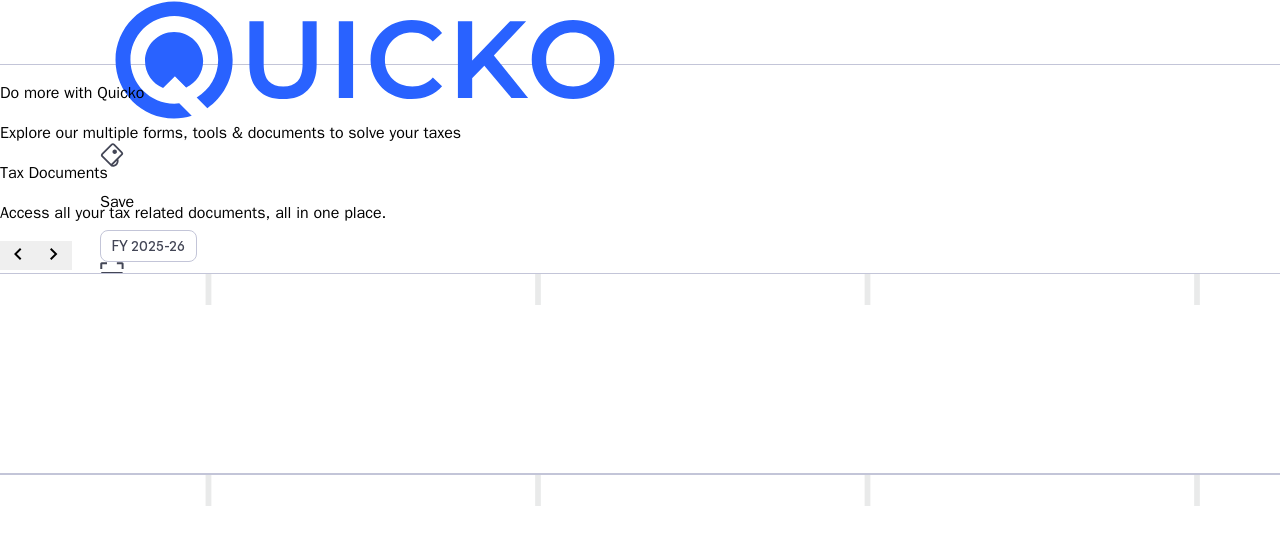 click on "chevron_right" at bounding box center [54, 255] 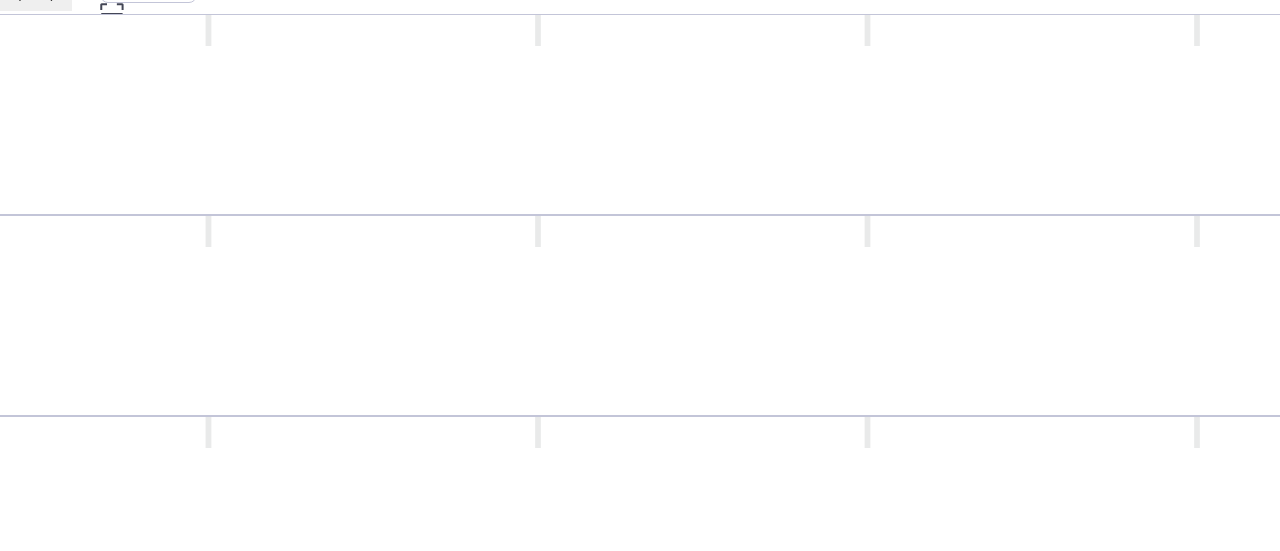 scroll, scrollTop: 0, scrollLeft: 0, axis: both 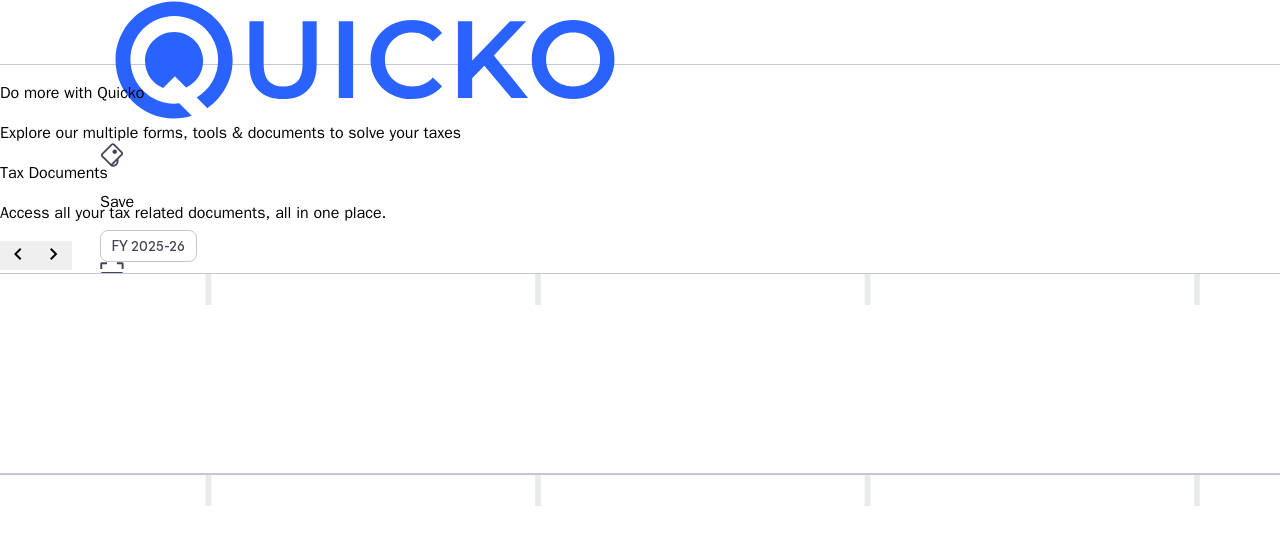 click on "chevron_left" at bounding box center [18, 254] 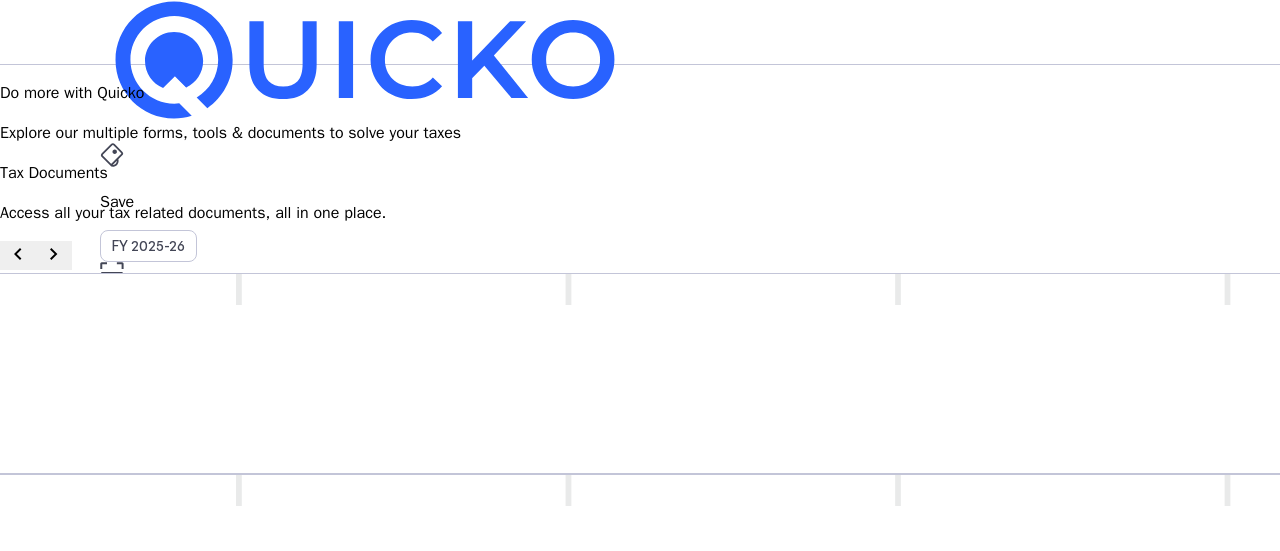 click on "File" at bounding box center [640, 202] 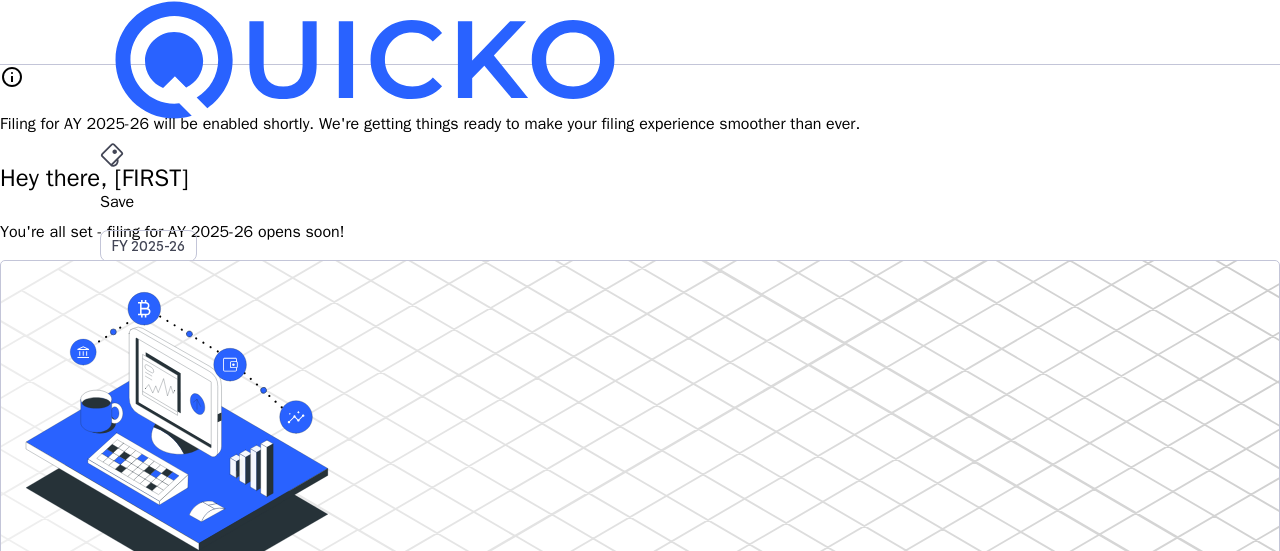 click on "AY 2025-26" at bounding box center (149, 452) 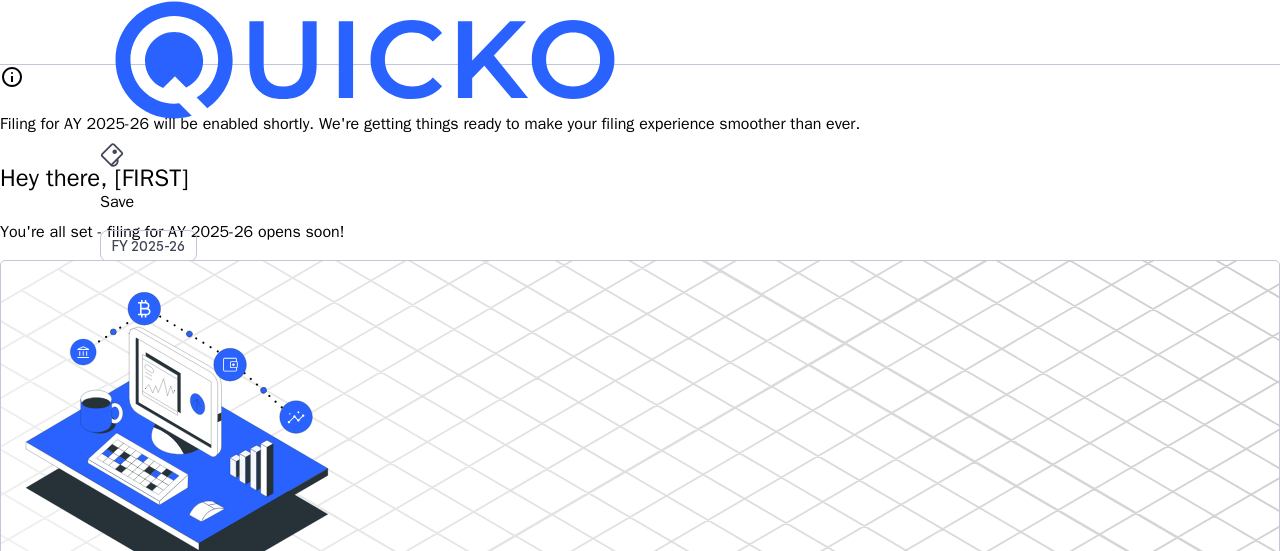 click on "arrow_drop_down" at bounding box center (112, 536) 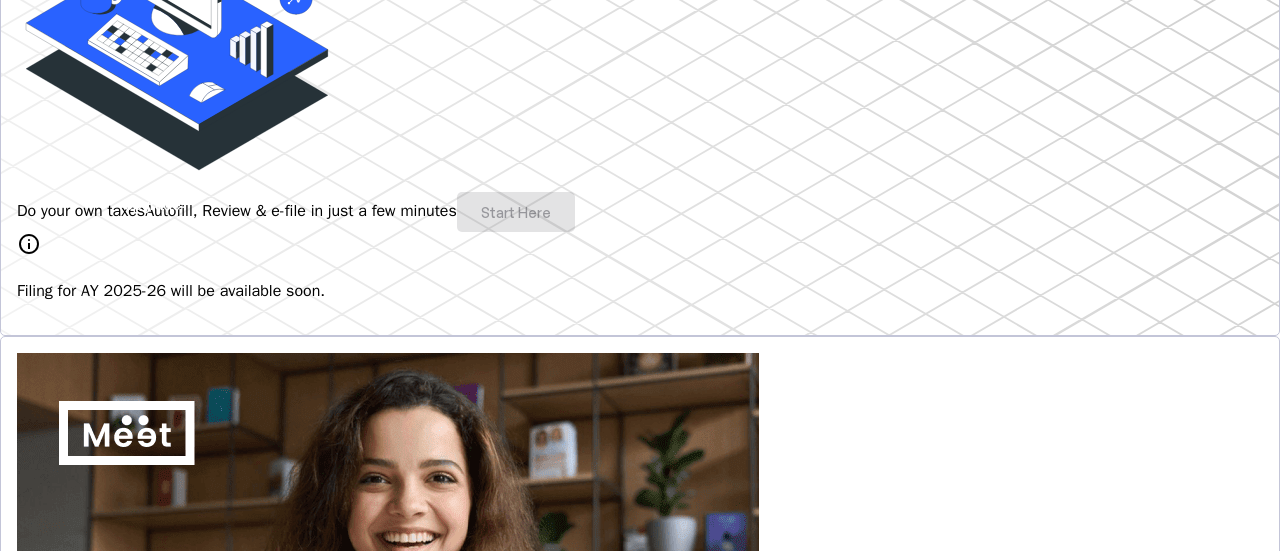 scroll, scrollTop: 480, scrollLeft: 0, axis: vertical 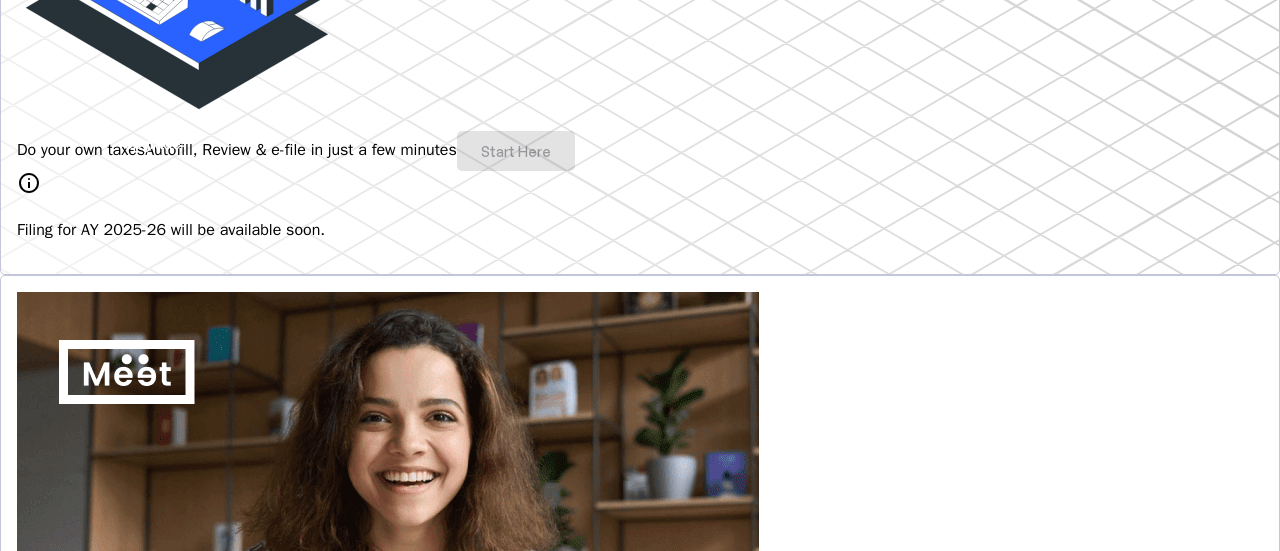 click on "Save FY 2025-26  Pay   File AY 2025-26  More  arrow_drop_down  [STATE]   Upgrade  info Filing for AY 2025-26 will be enabled shortly. We're getting things ready to make your filing experience smoother than ever.  Hey there, [FIRST]   You're all set - filing for AY 2025-26 opens soon!   Do your own taxes   Autofill, Review & e-file in just a few minutes   Start Here  info Filing for AY 2025-26 will be available soon.   4.8/5 | 1400 reviews   We do your taxes   Expert will prepare, review & e-file your tax return, making sure nothing gets missed.   Explore   Benefits of filing on Quicko  Fetch everything using Autofill Automatically retrieve your income, deductions, tax credits & losses directly from ITD. No need of any forms! Connect to multiple apps In just a few clicks, seamlessly fetch all your trades directly from your broker and ensure accurate reporting. Get Personalized Insights Gain full visibility into the computation. Easily view and understand how your taxes are calculated.  Explore  Upgrade to Elite" at bounding box center [640, 1190] 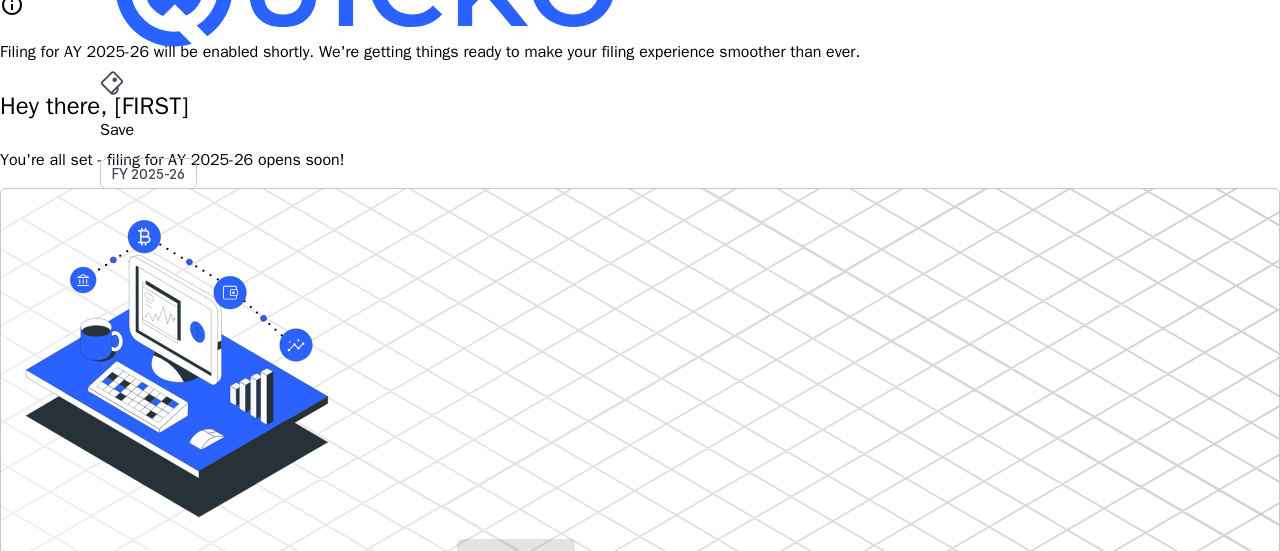 scroll, scrollTop: 0, scrollLeft: 0, axis: both 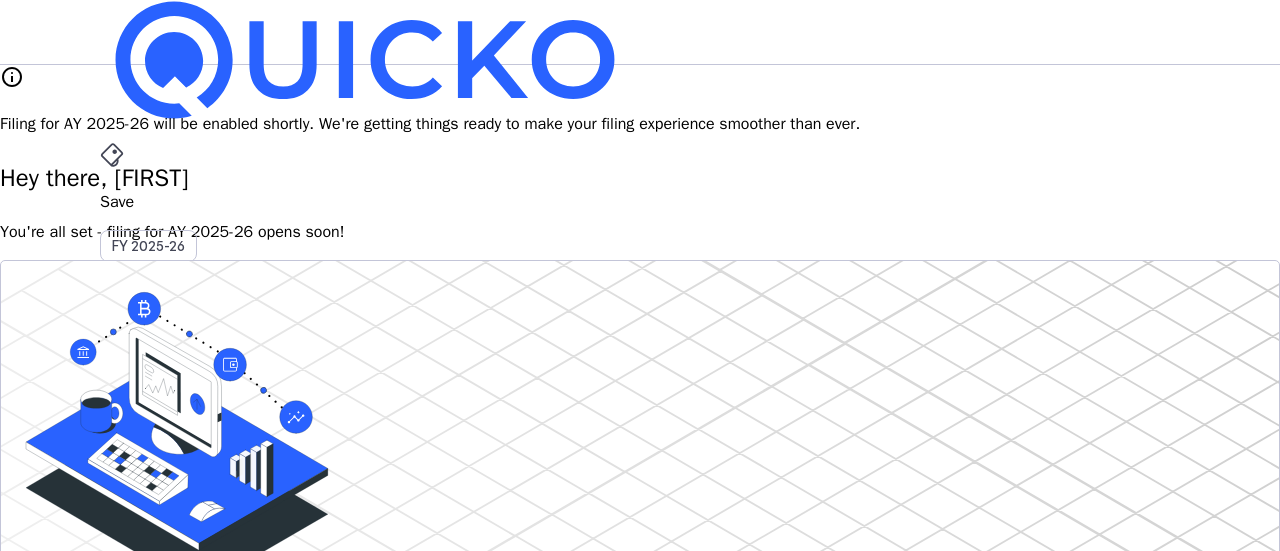 click on "arrow_drop_down" at bounding box center [112, 536] 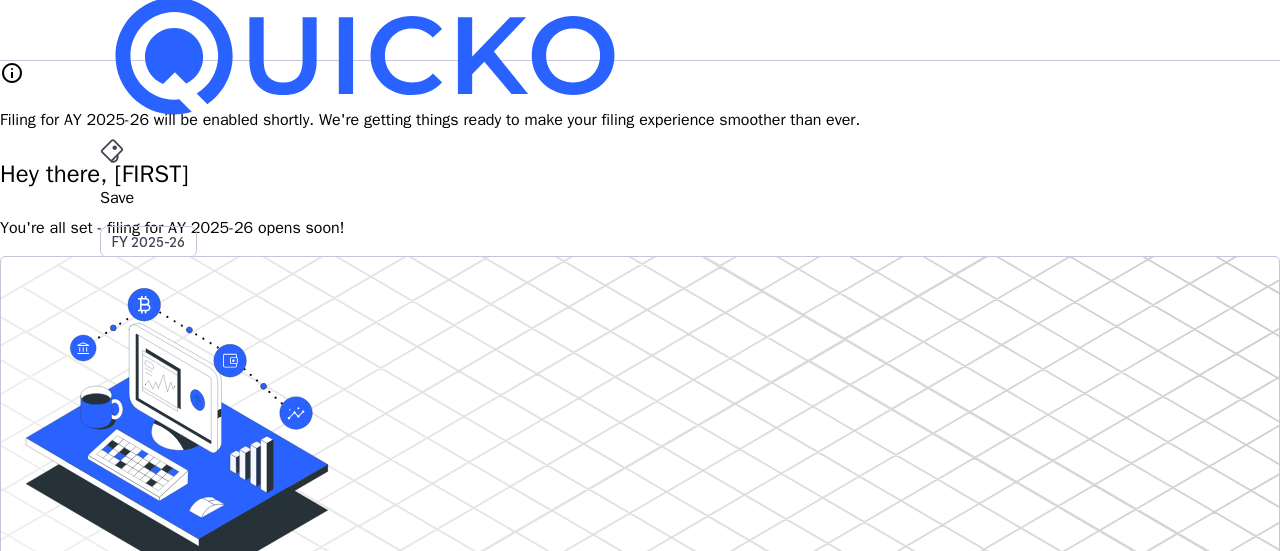 scroll, scrollTop: 0, scrollLeft: 0, axis: both 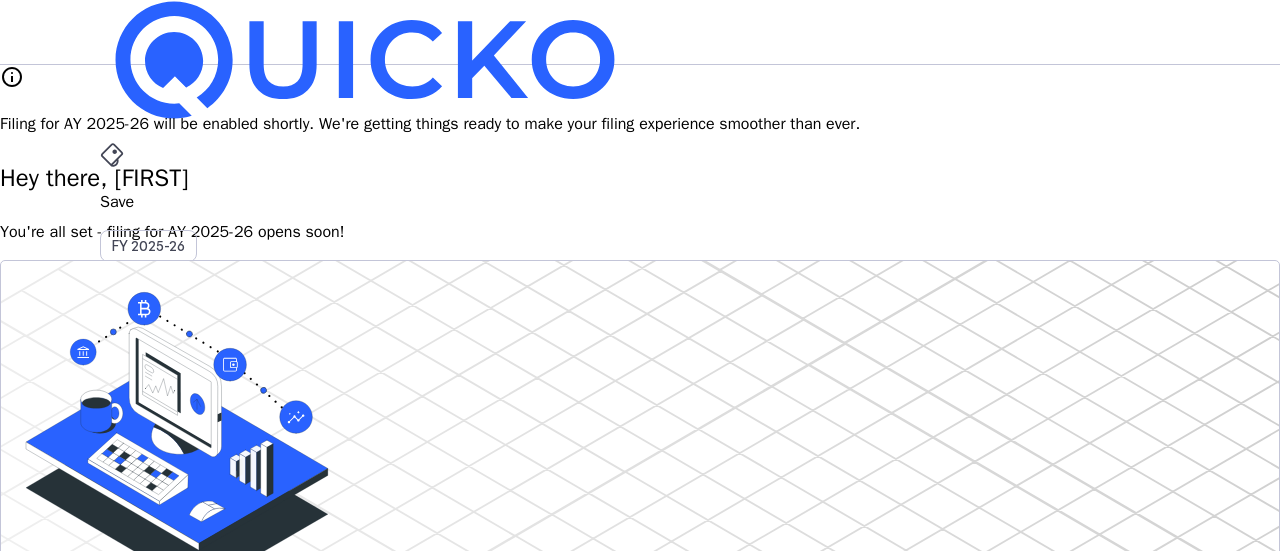 click on "EG" at bounding box center [116, 587] 